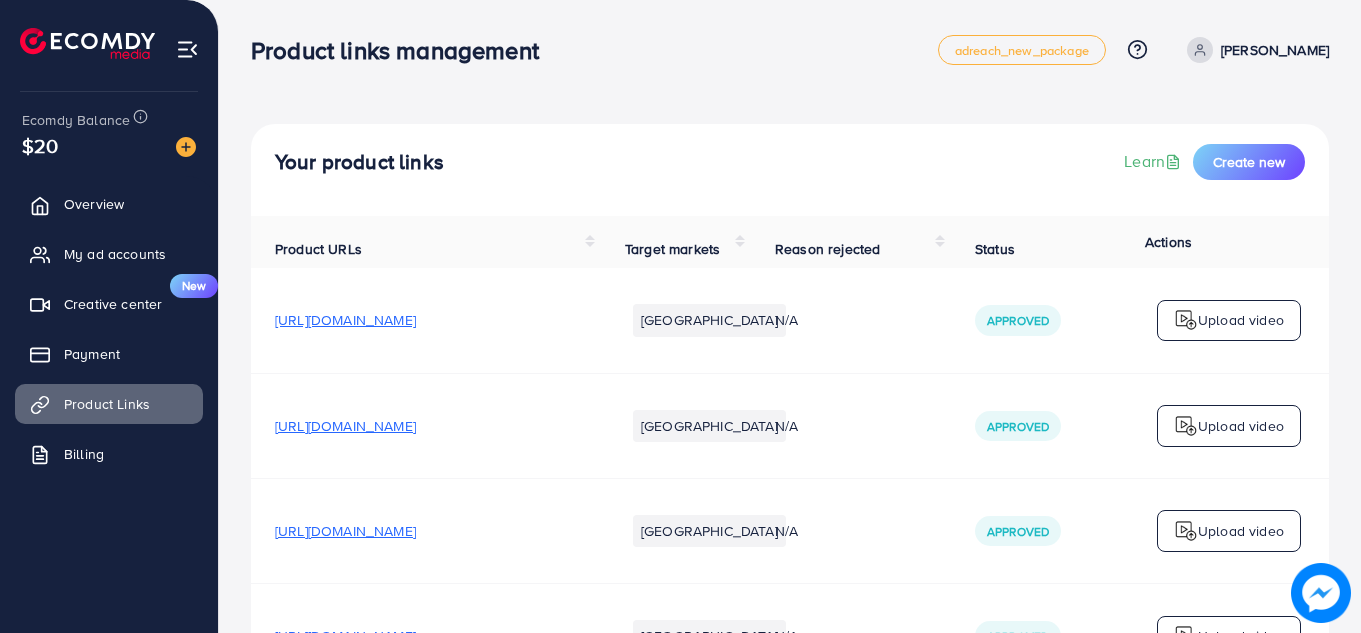 scroll, scrollTop: 0, scrollLeft: 0, axis: both 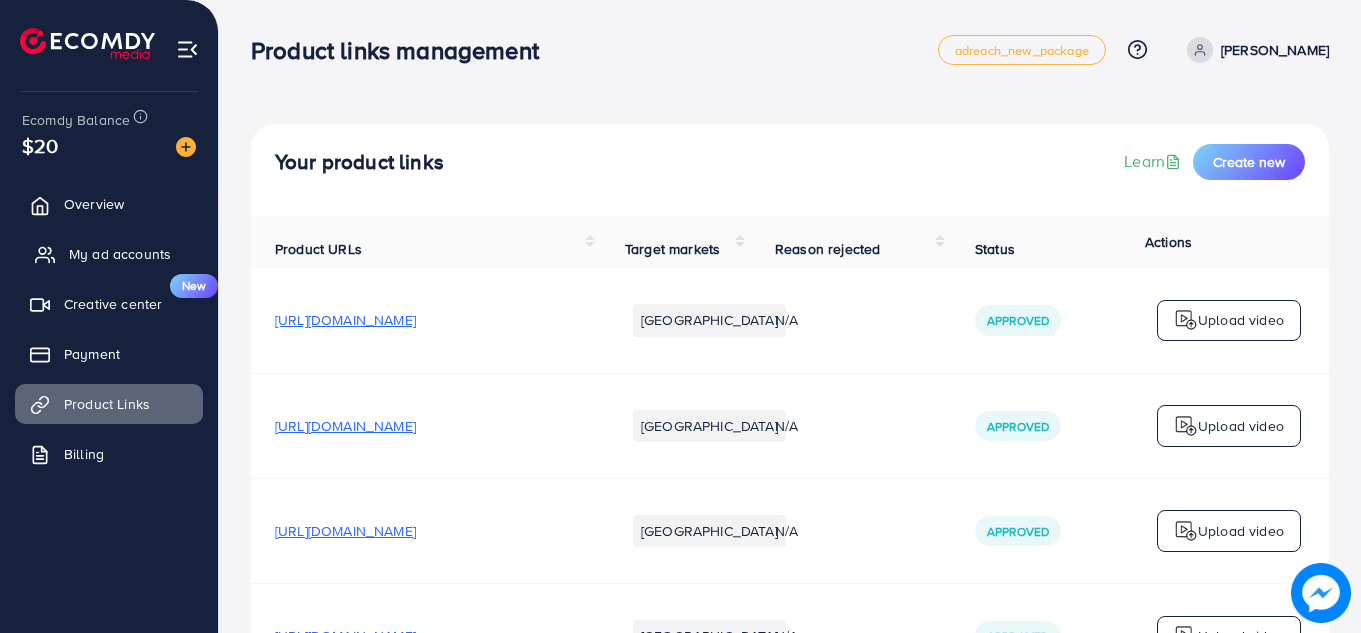 click on "My ad accounts" at bounding box center [109, 254] 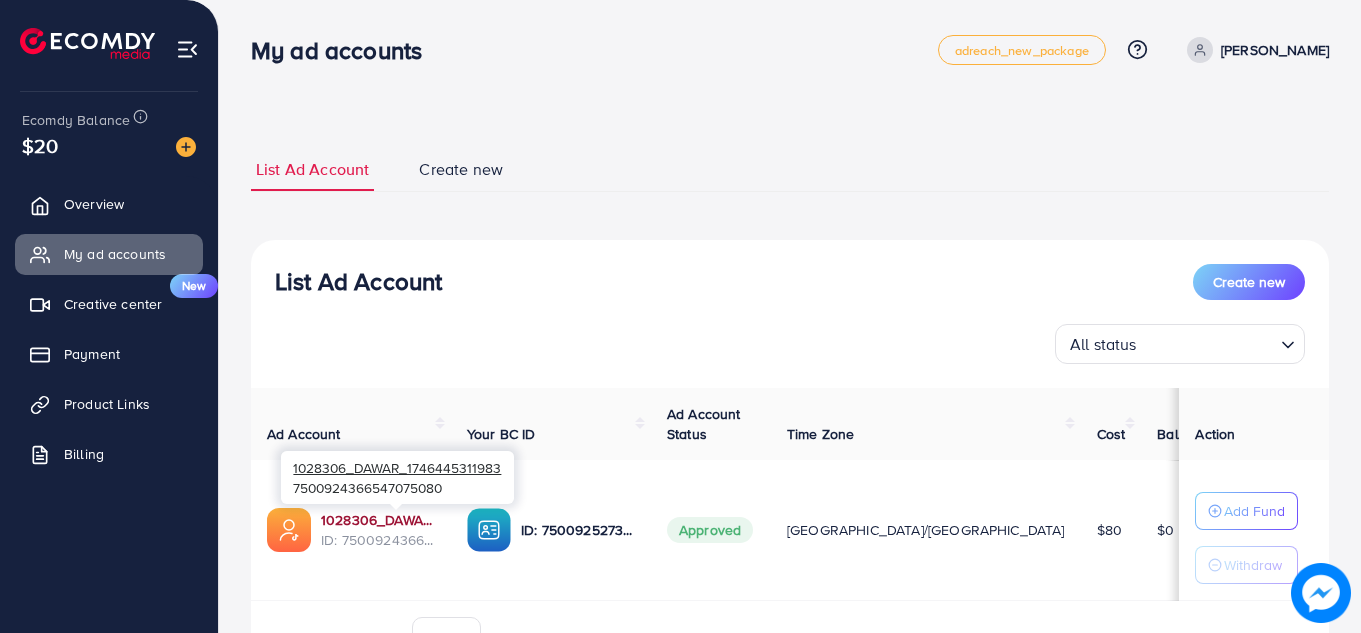 click on "1028306_DAWAR_1746445311983" at bounding box center [378, 520] 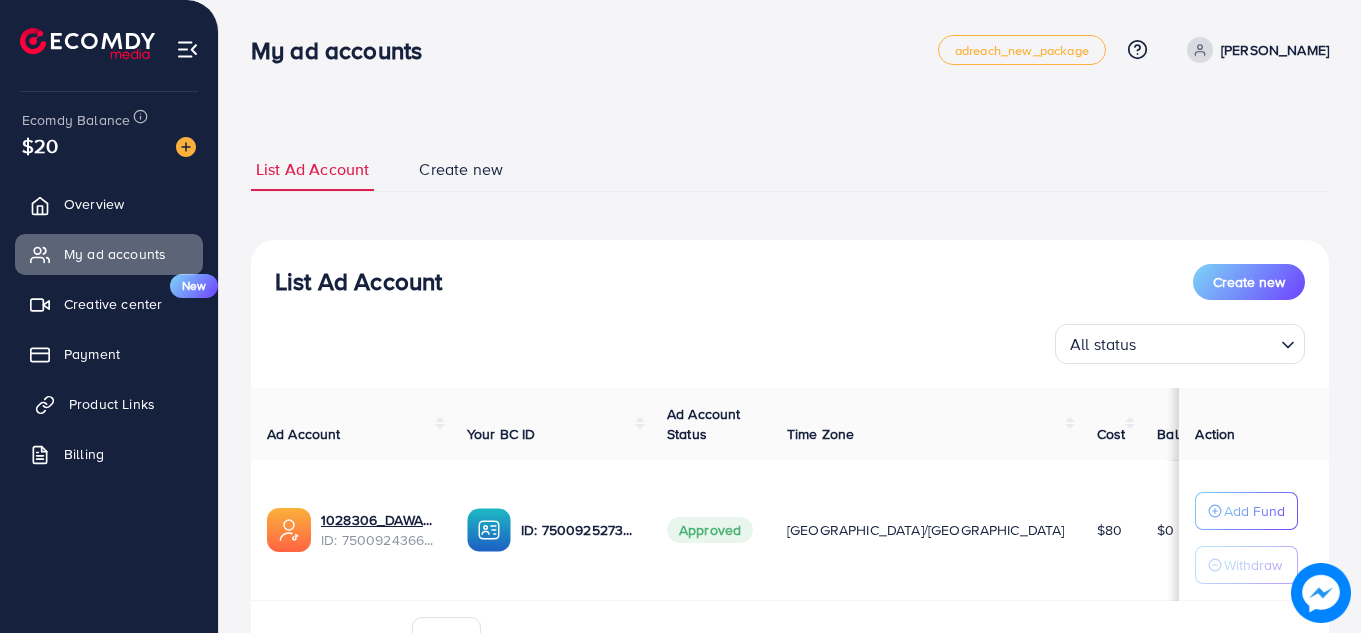 click on "Product Links" at bounding box center (112, 404) 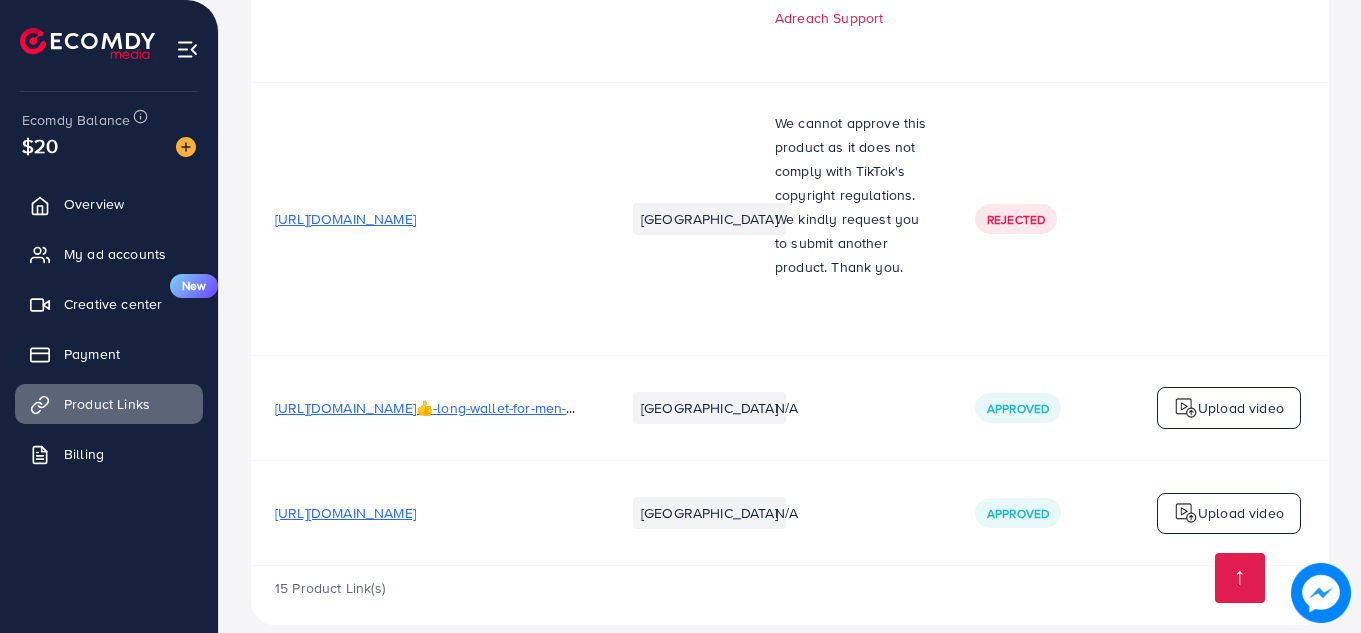 scroll, scrollTop: 2430, scrollLeft: 0, axis: vertical 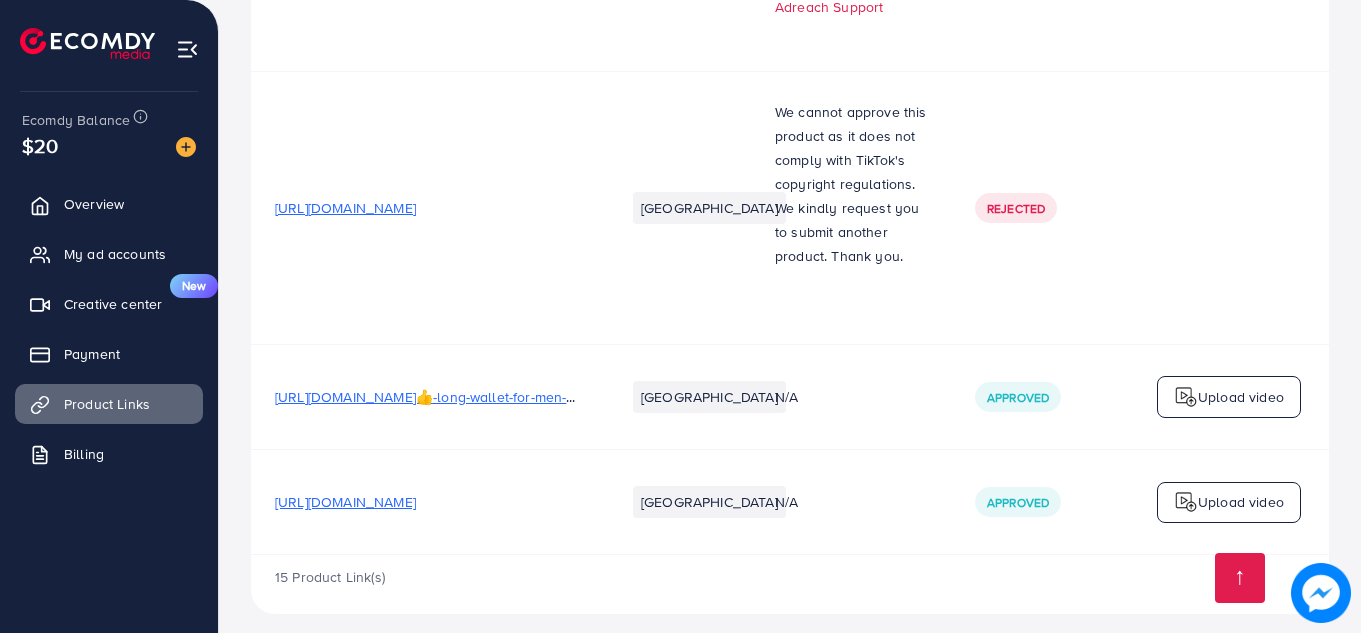 drag, startPoint x: 267, startPoint y: 481, endPoint x: 589, endPoint y: 517, distance: 324.00616 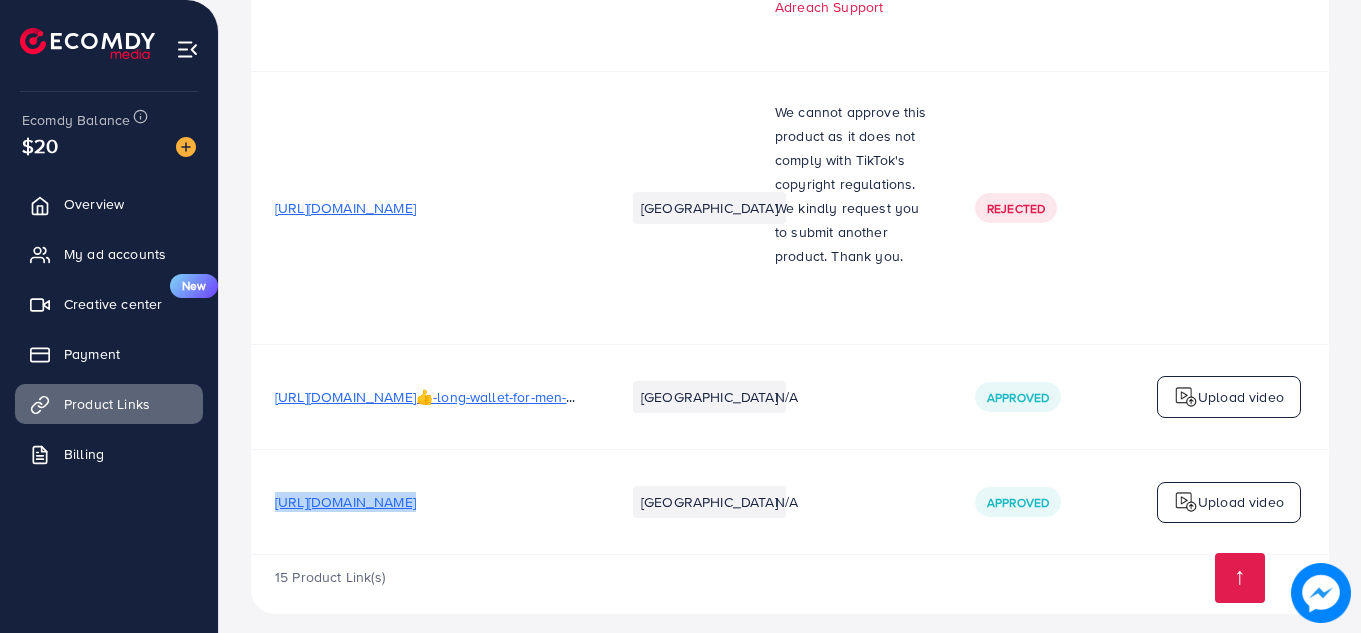 drag, startPoint x: 276, startPoint y: 480, endPoint x: 616, endPoint y: 493, distance: 340.24844 